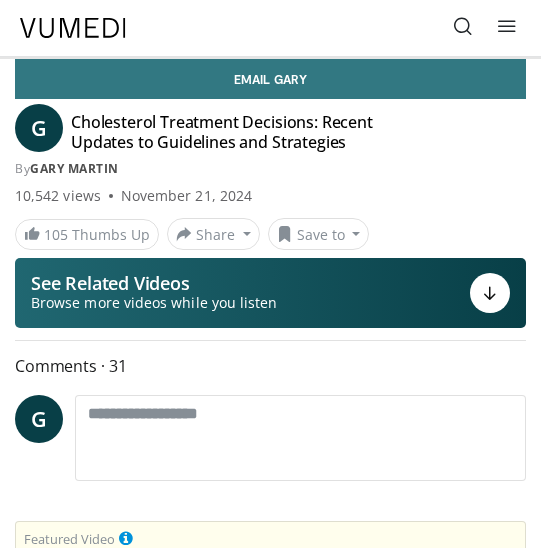 scroll, scrollTop: 0, scrollLeft: 0, axis: both 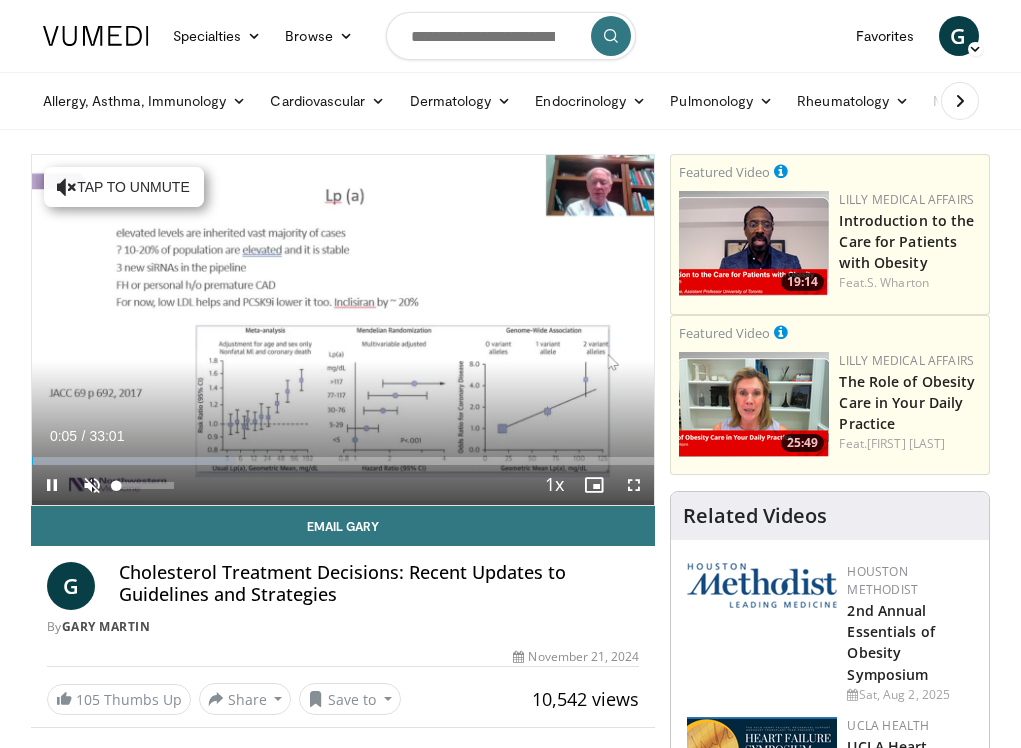 click at bounding box center (92, 485) 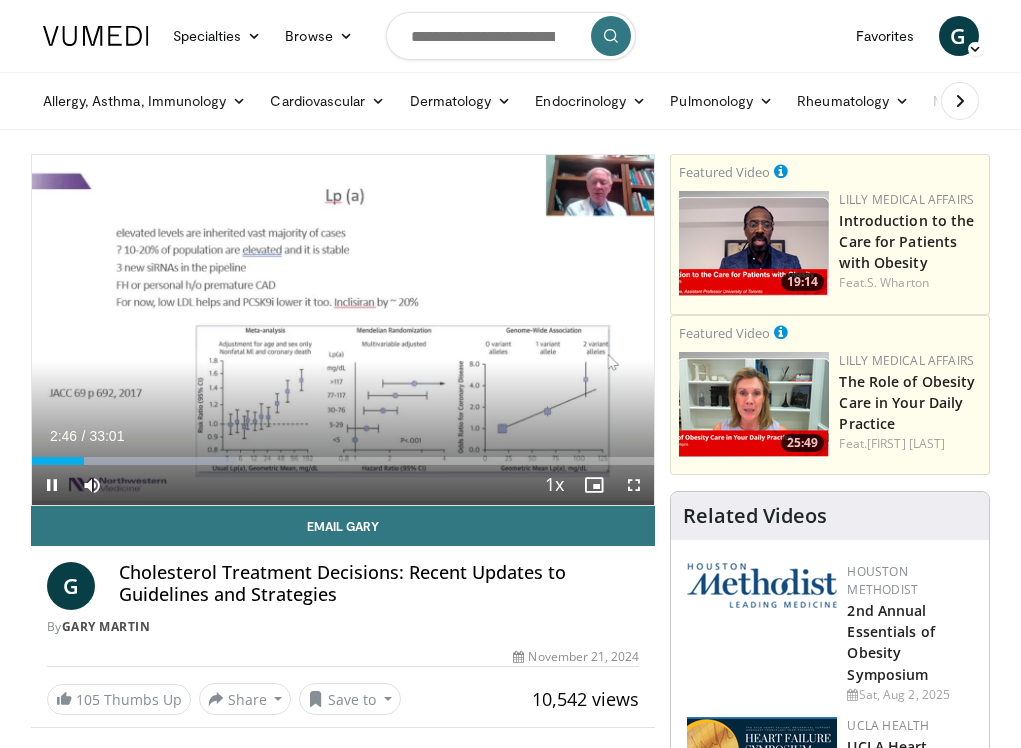 click at bounding box center [634, 485] 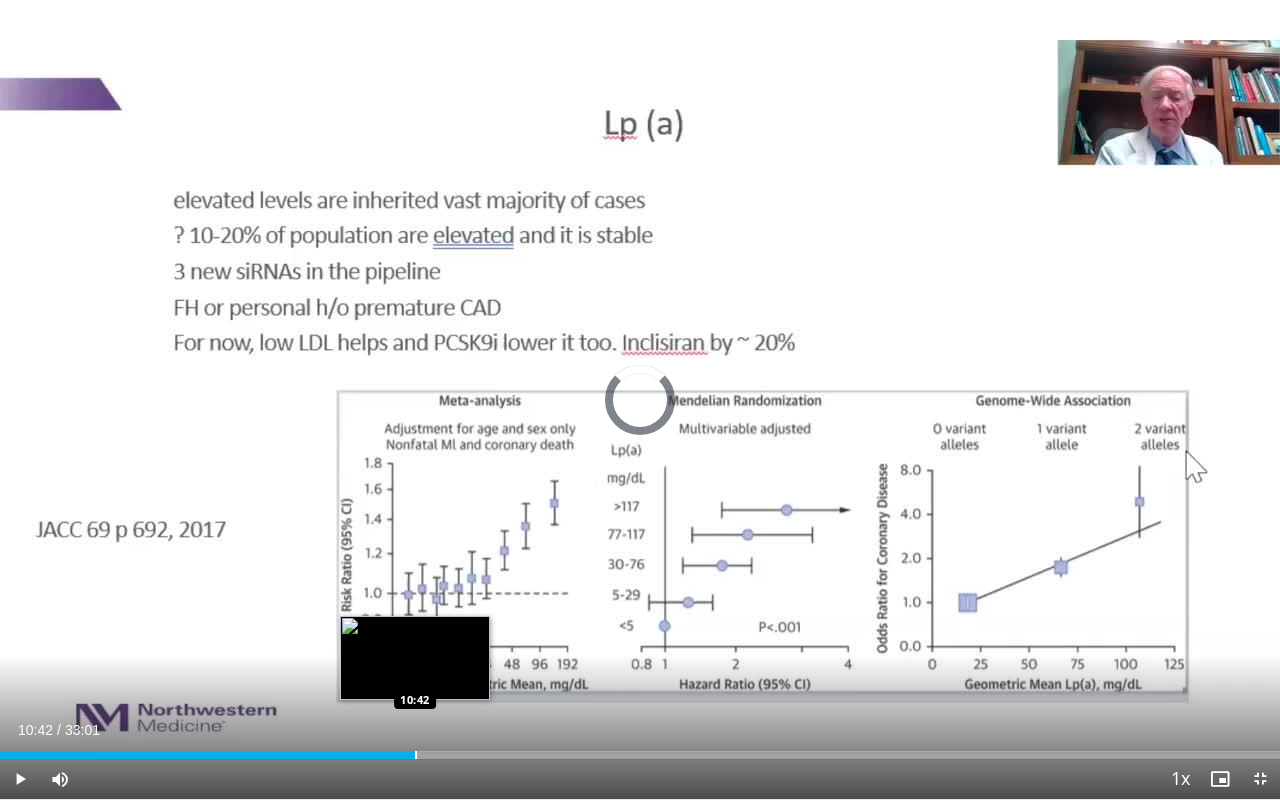 click at bounding box center (416, 755) 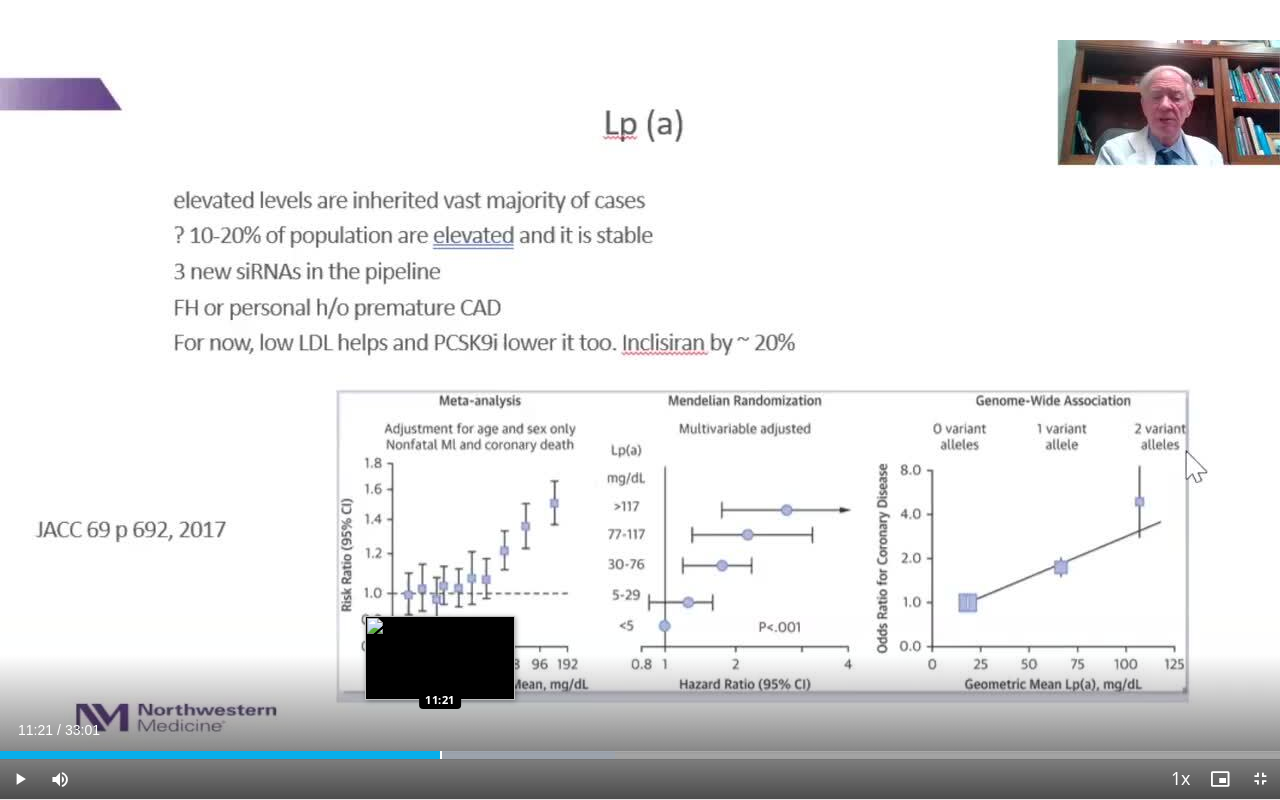 click on "Loaded :  48.03% 10:44 11:21" at bounding box center [640, 749] 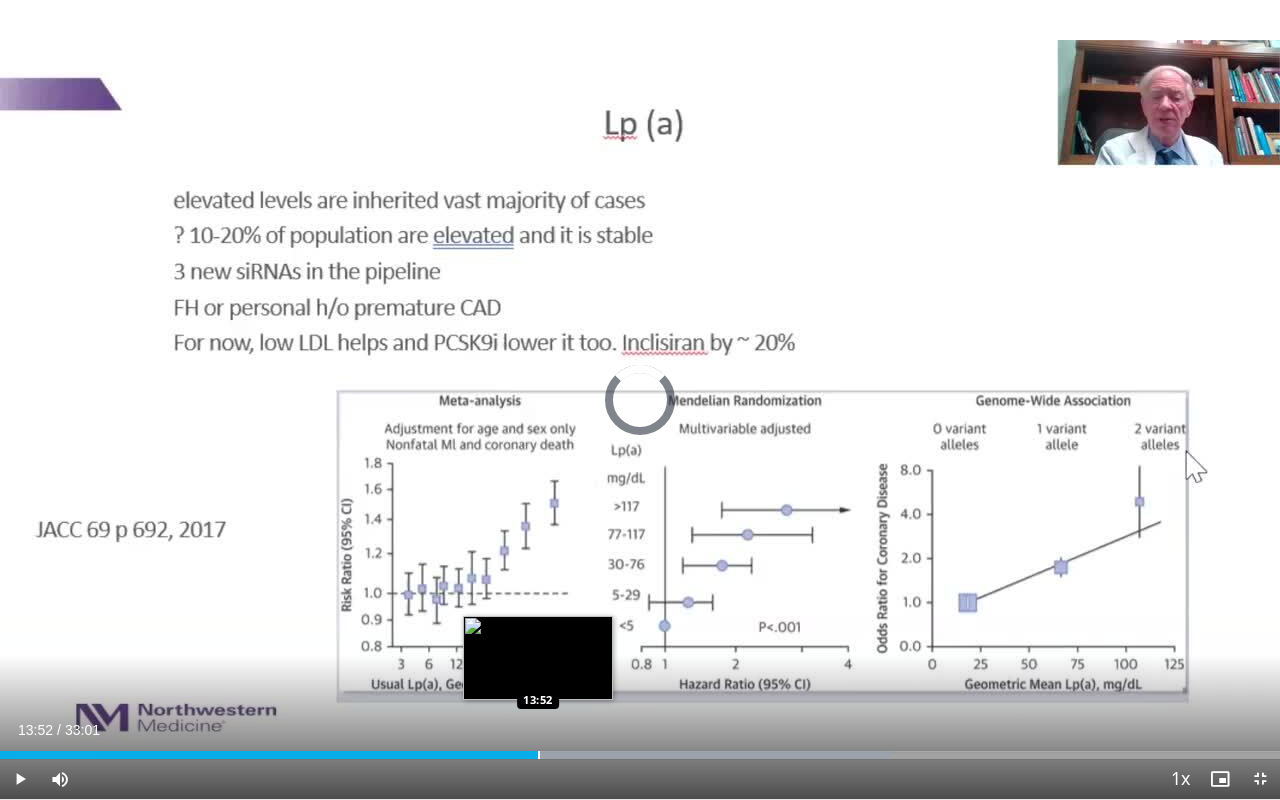 click at bounding box center [539, 755] 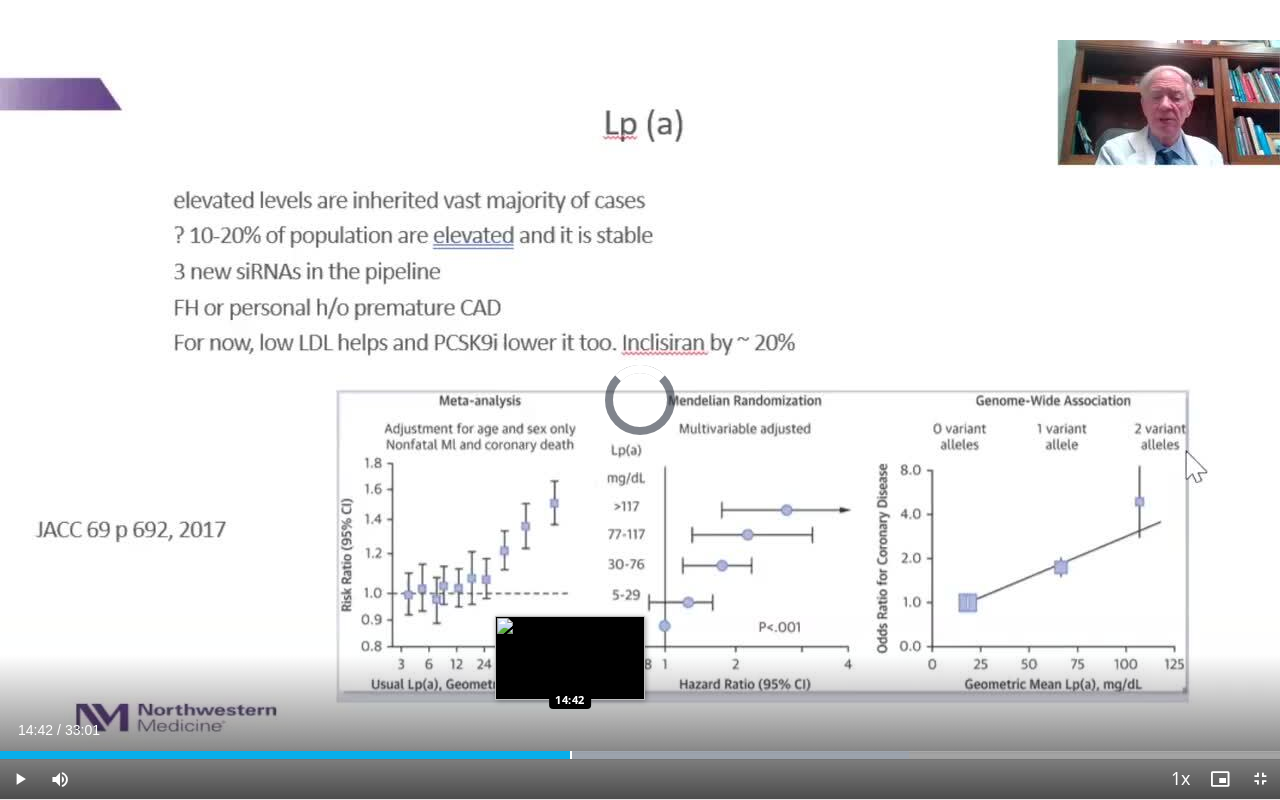 click at bounding box center [571, 755] 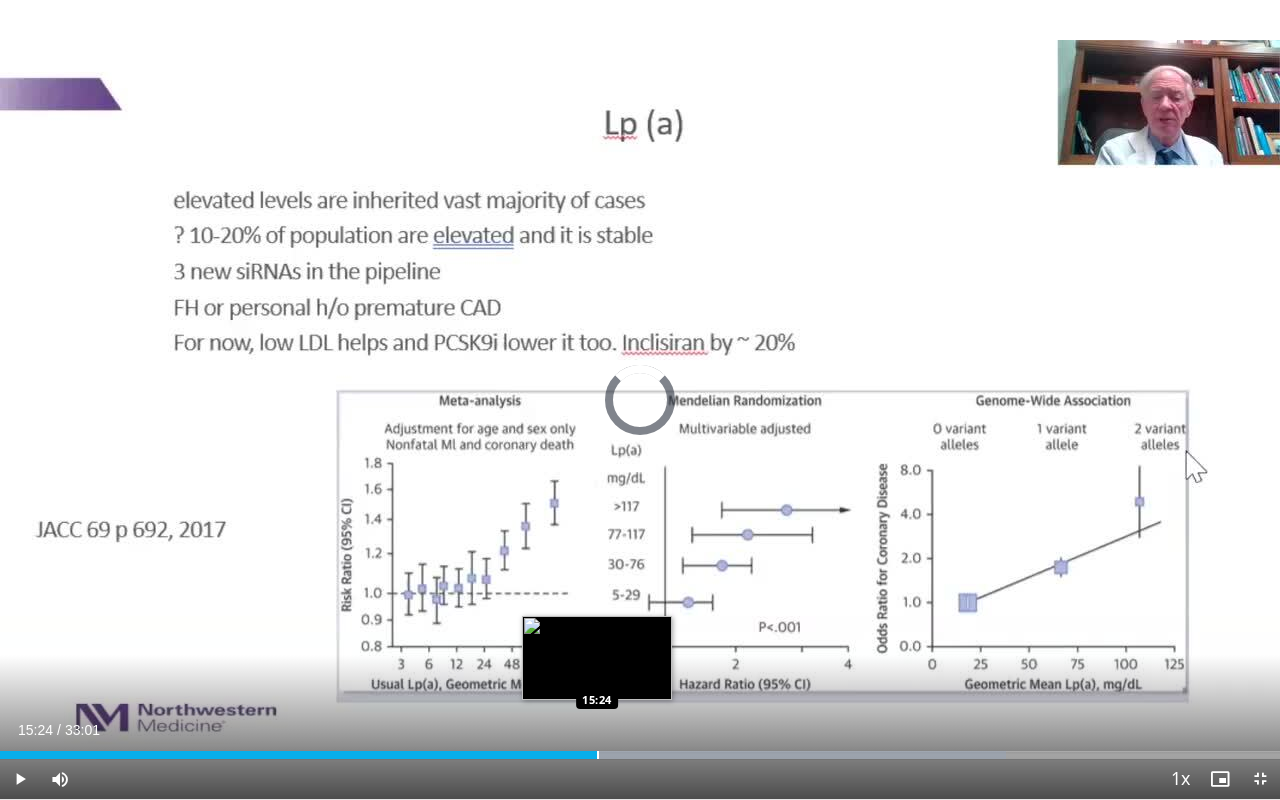 click at bounding box center [598, 755] 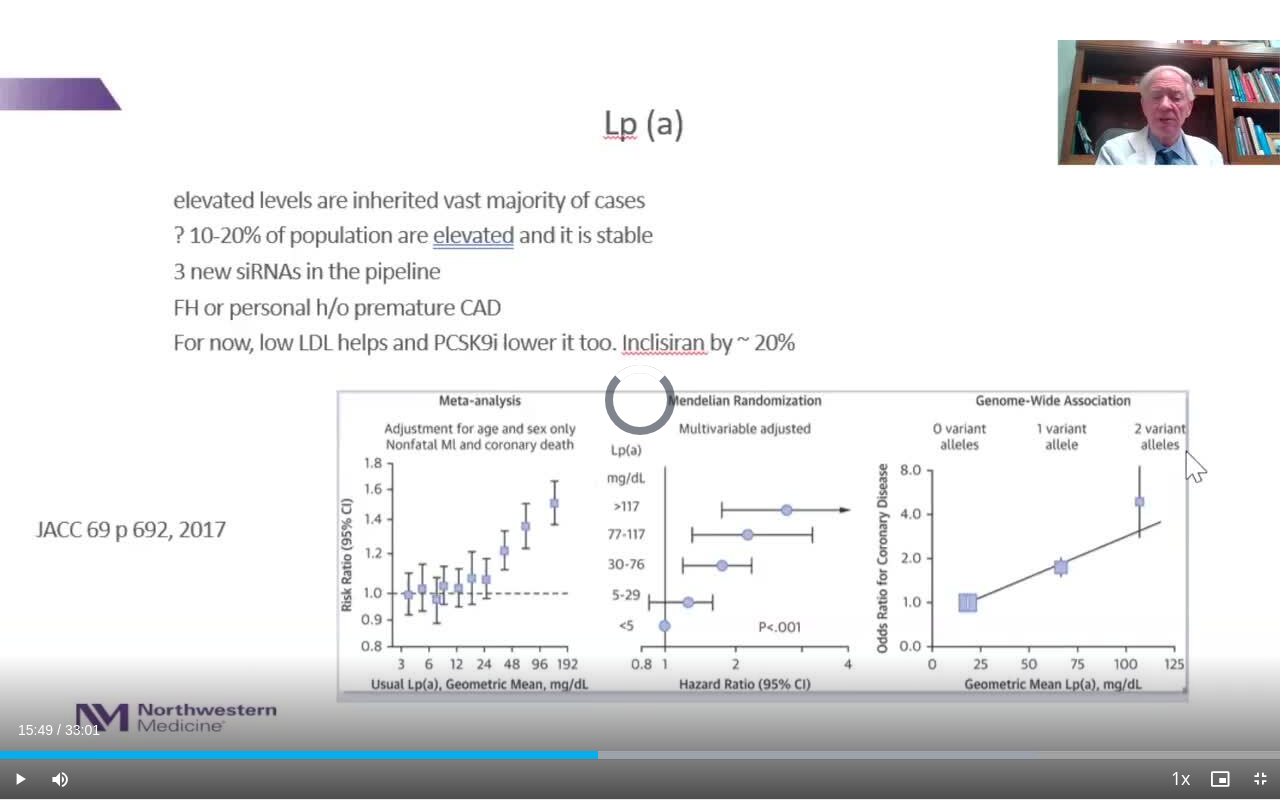 click at bounding box center [614, 755] 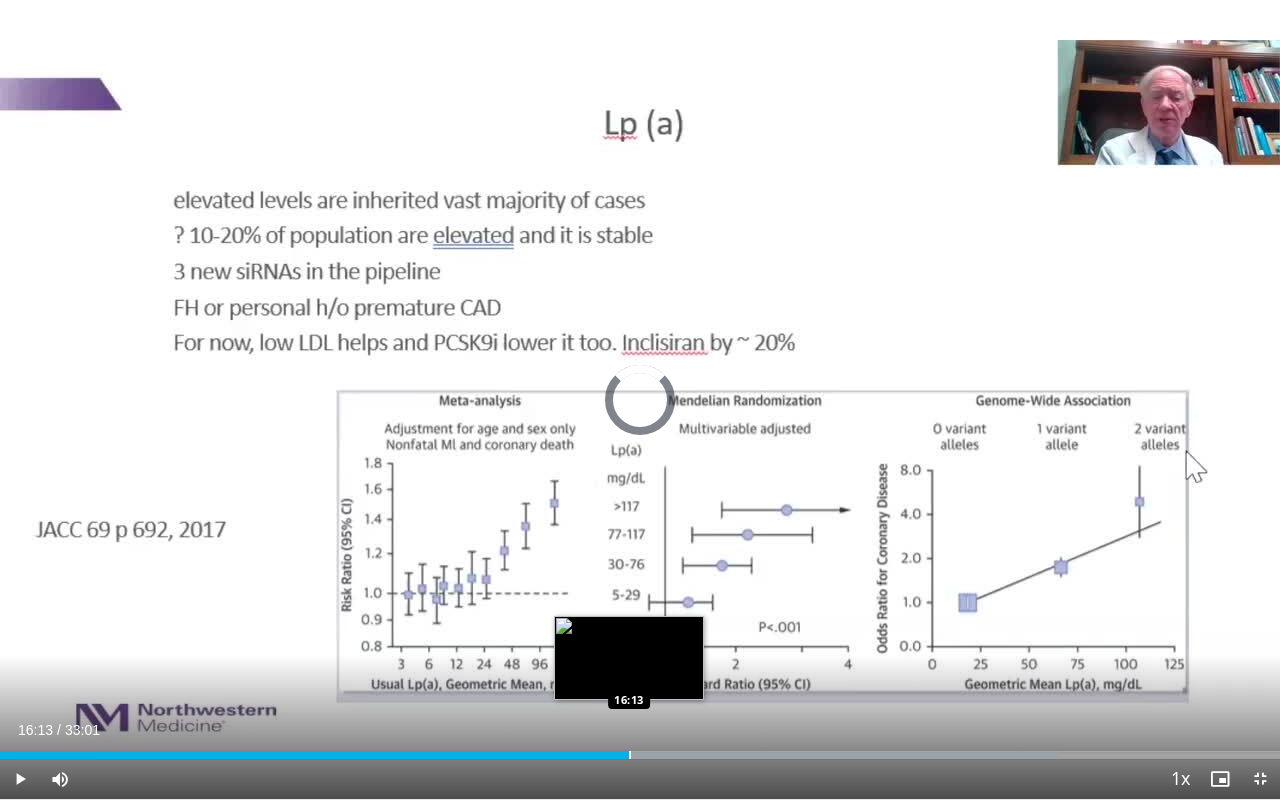 click at bounding box center [630, 755] 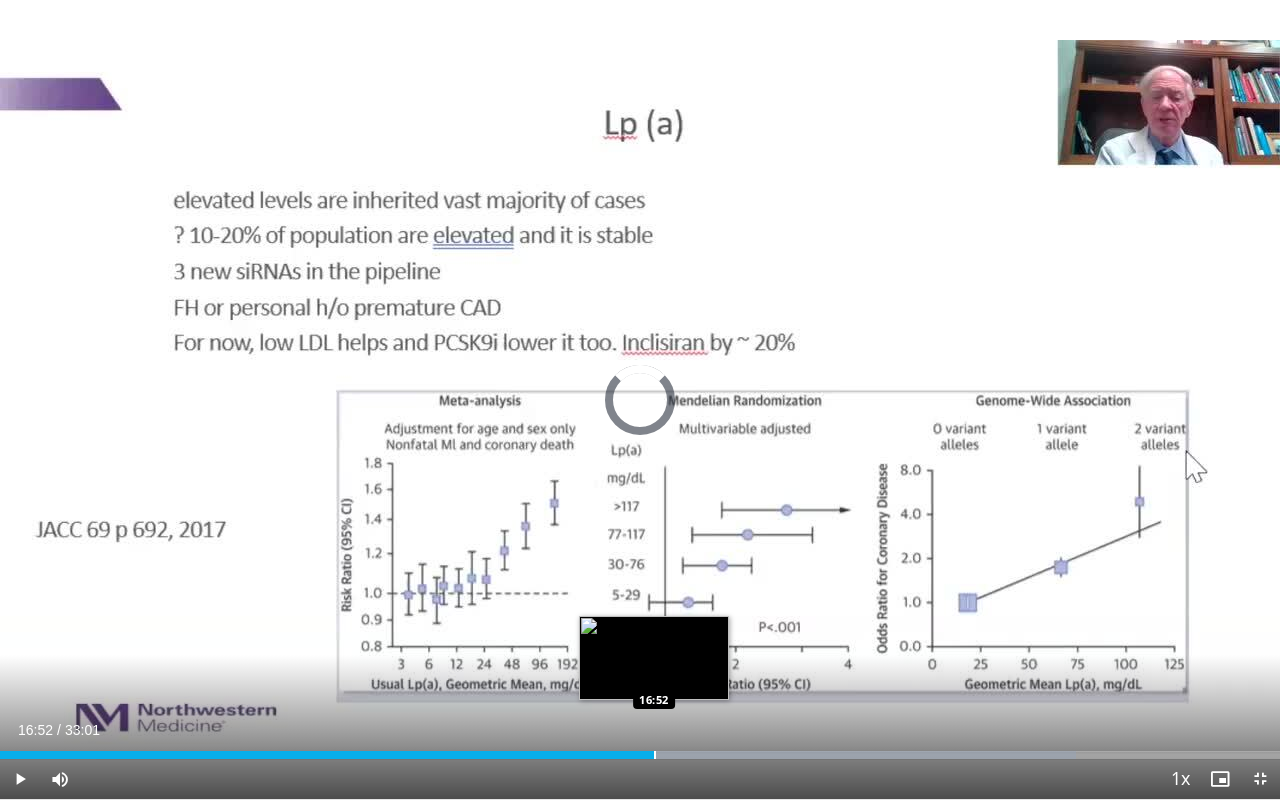 click at bounding box center (655, 755) 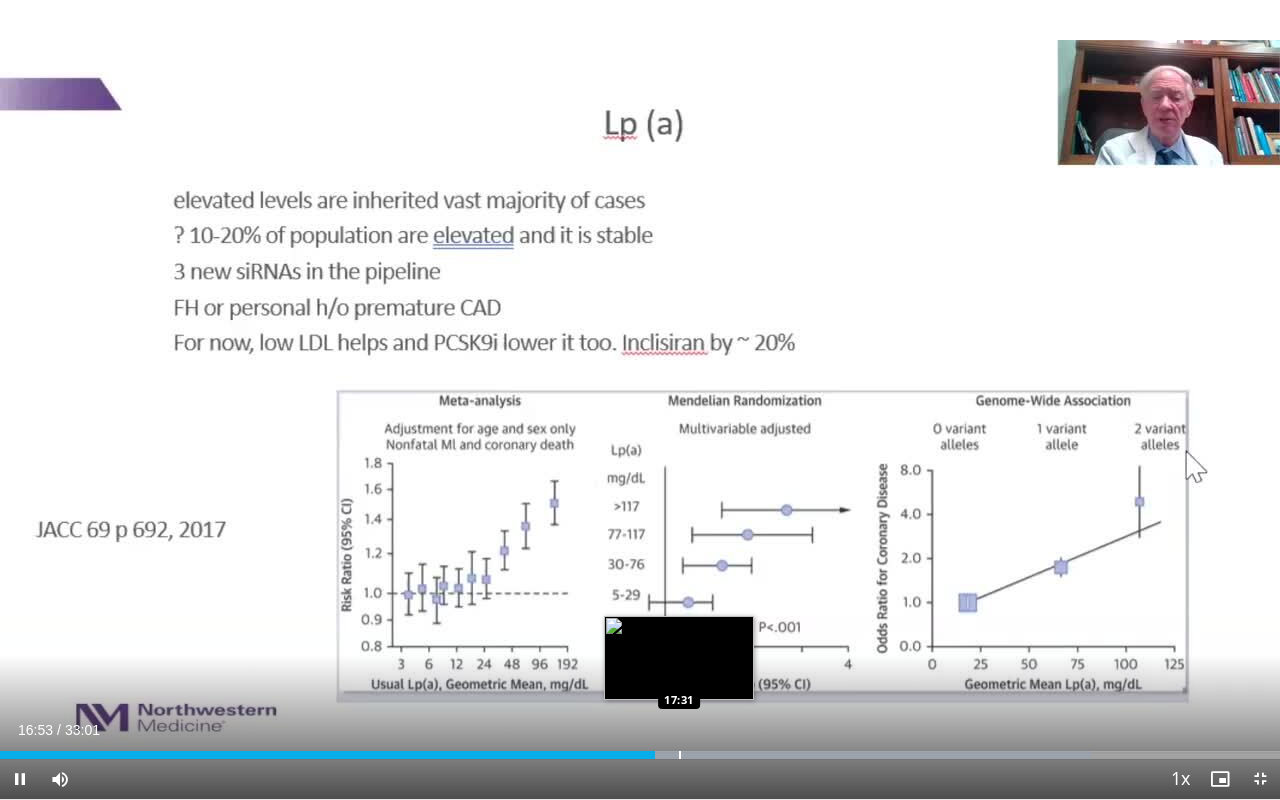 click at bounding box center [680, 755] 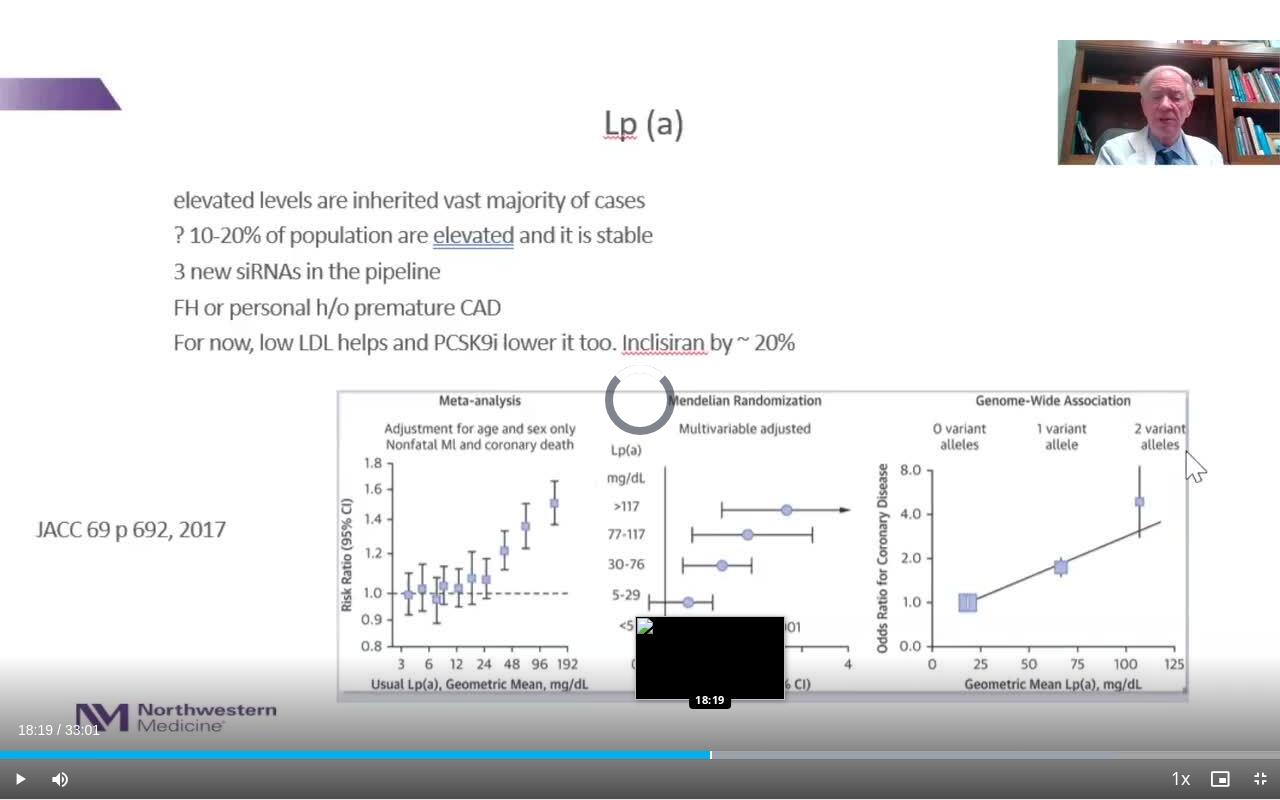 click on "Loaded :  87.29% 18:19 18:19" at bounding box center [640, 749] 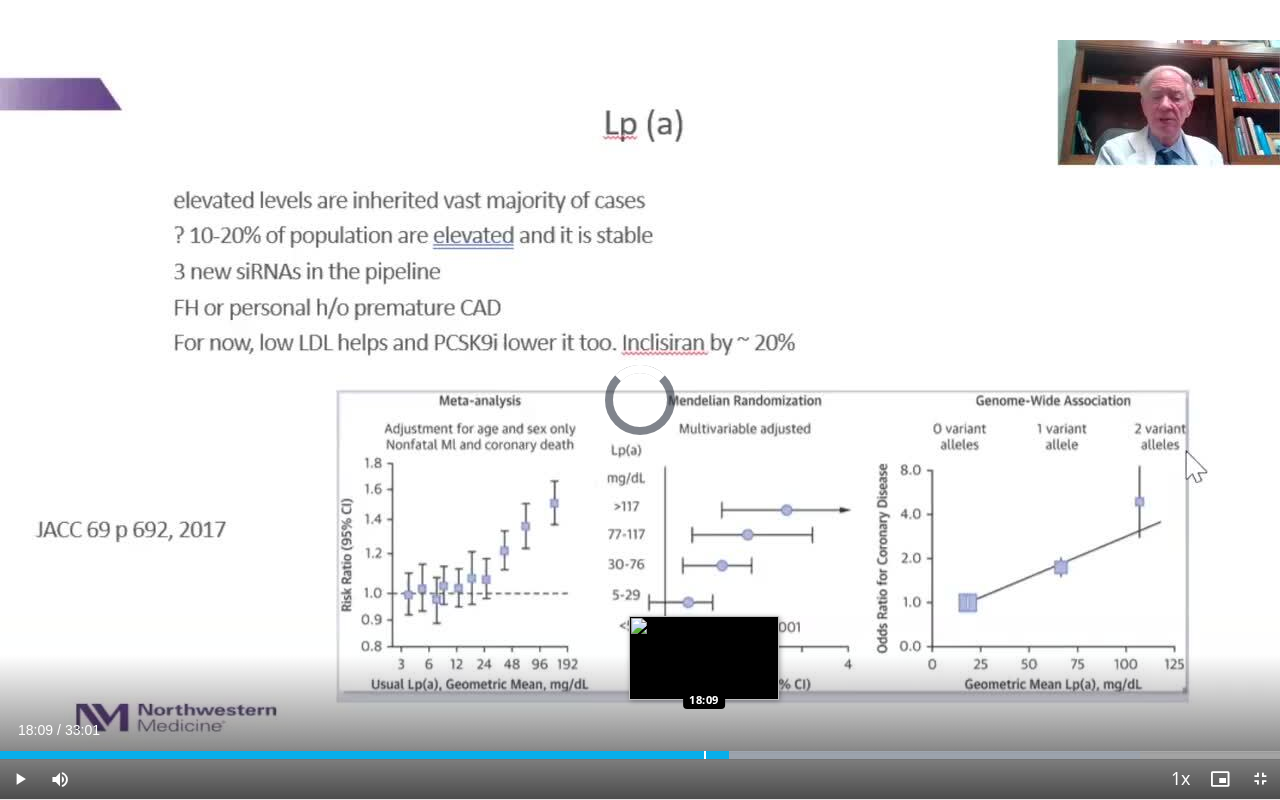 click at bounding box center (705, 755) 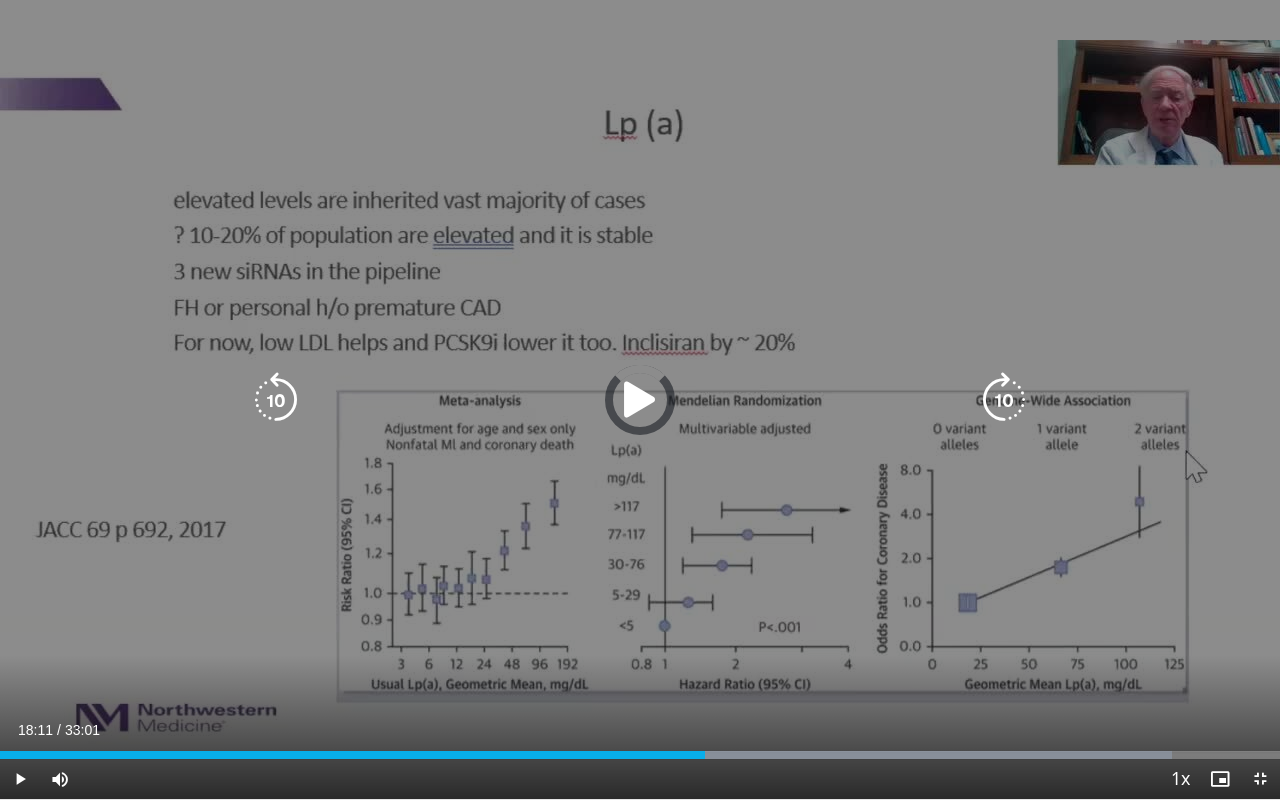 click on "18:11" at bounding box center (352, 755) 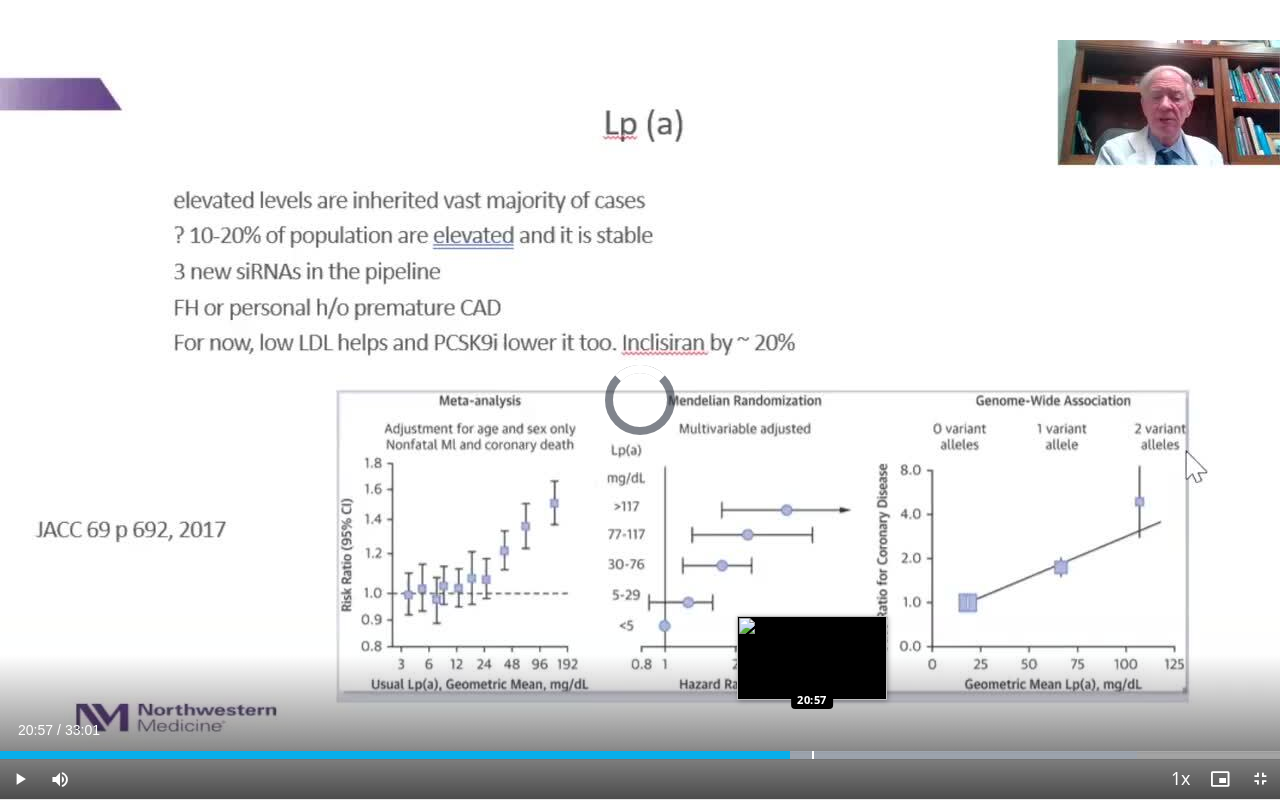 click at bounding box center [813, 755] 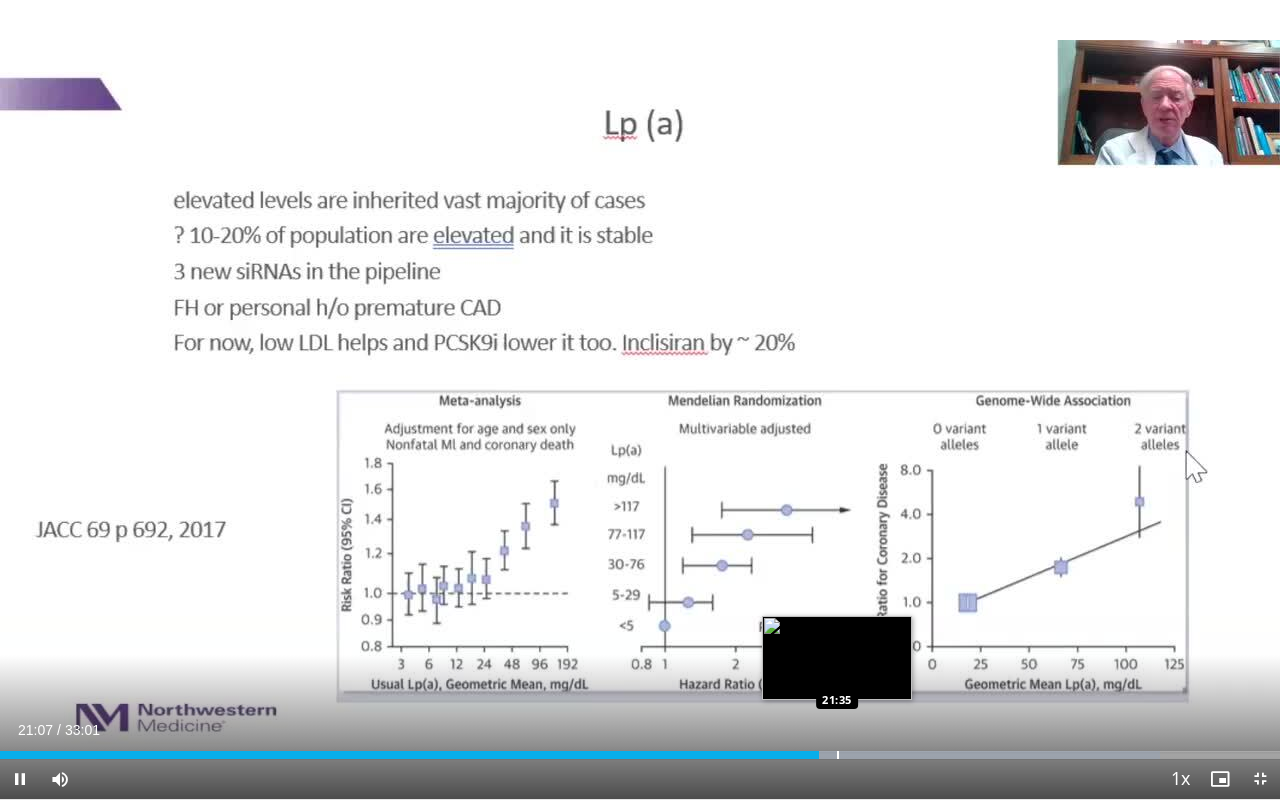 click on "Loaded :  90.60% 21:07 21:35" at bounding box center (640, 749) 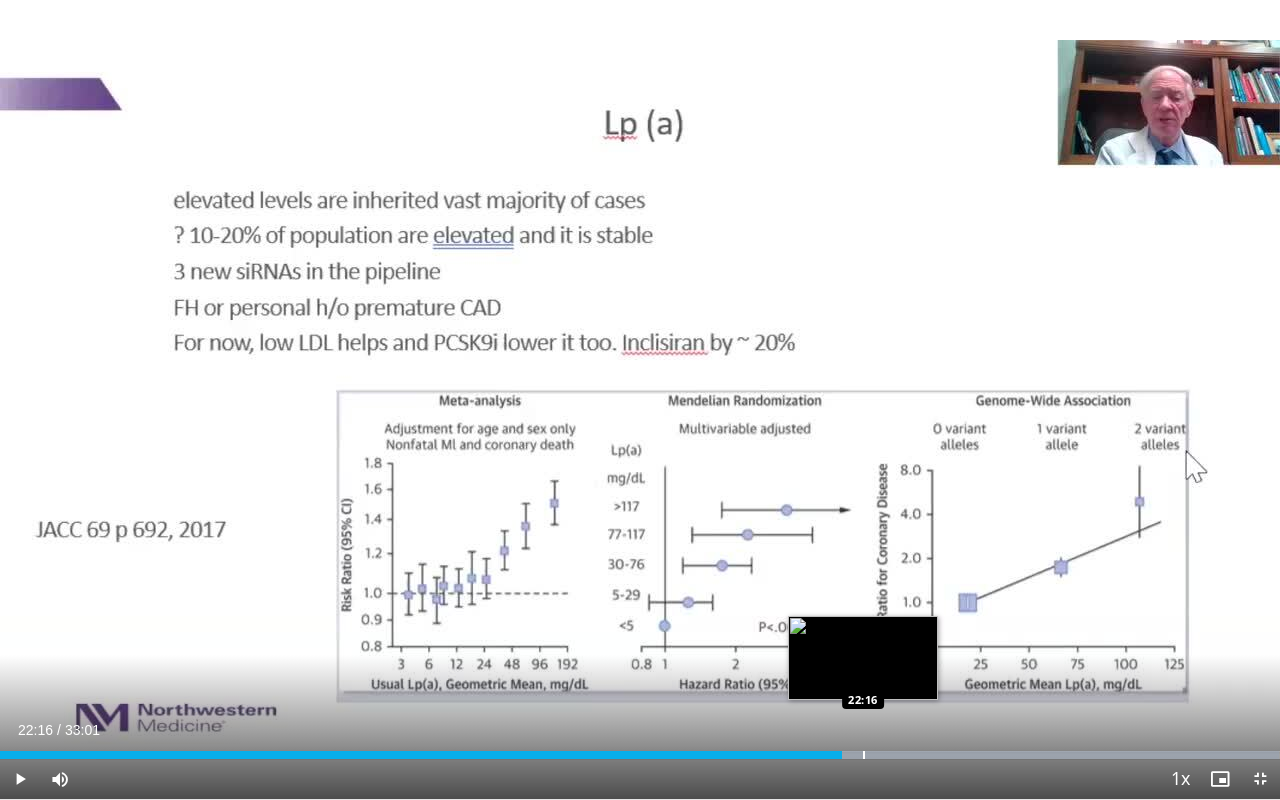 click at bounding box center (864, 755) 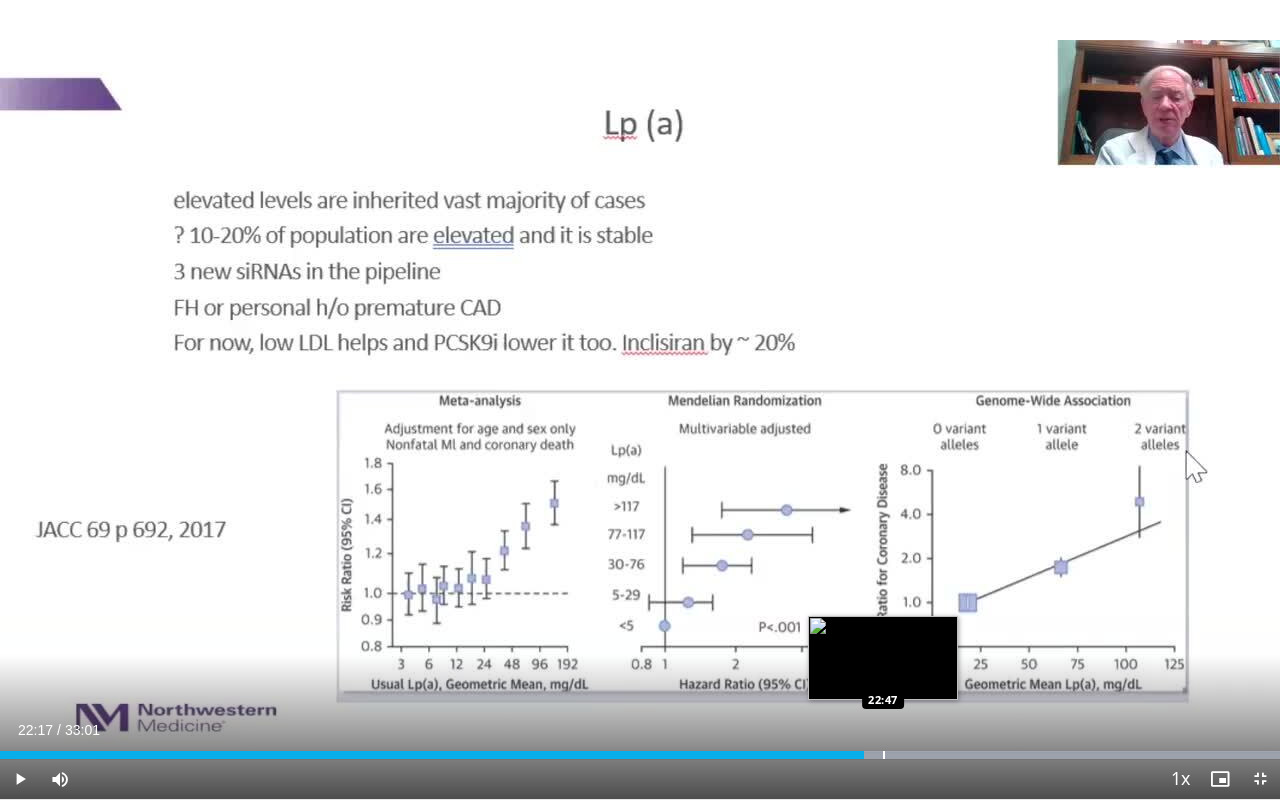 click at bounding box center [884, 755] 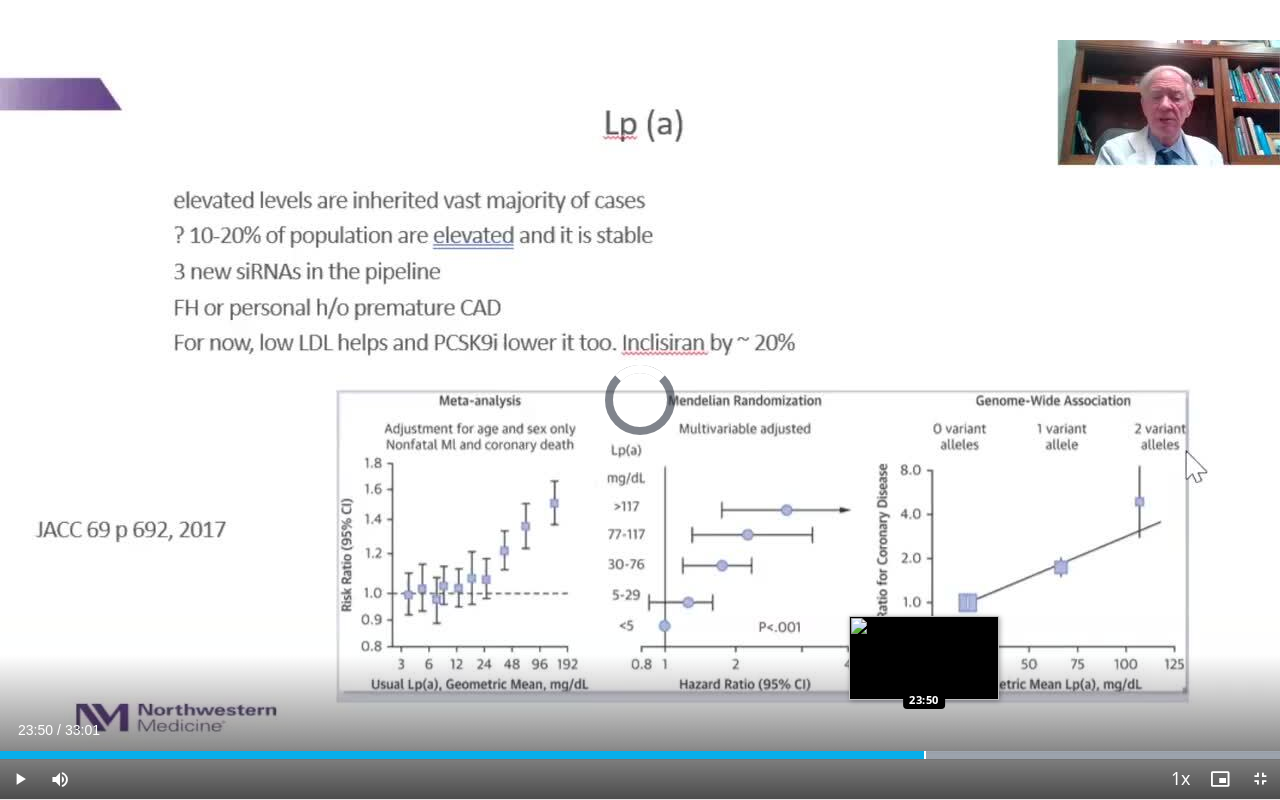click at bounding box center [925, 755] 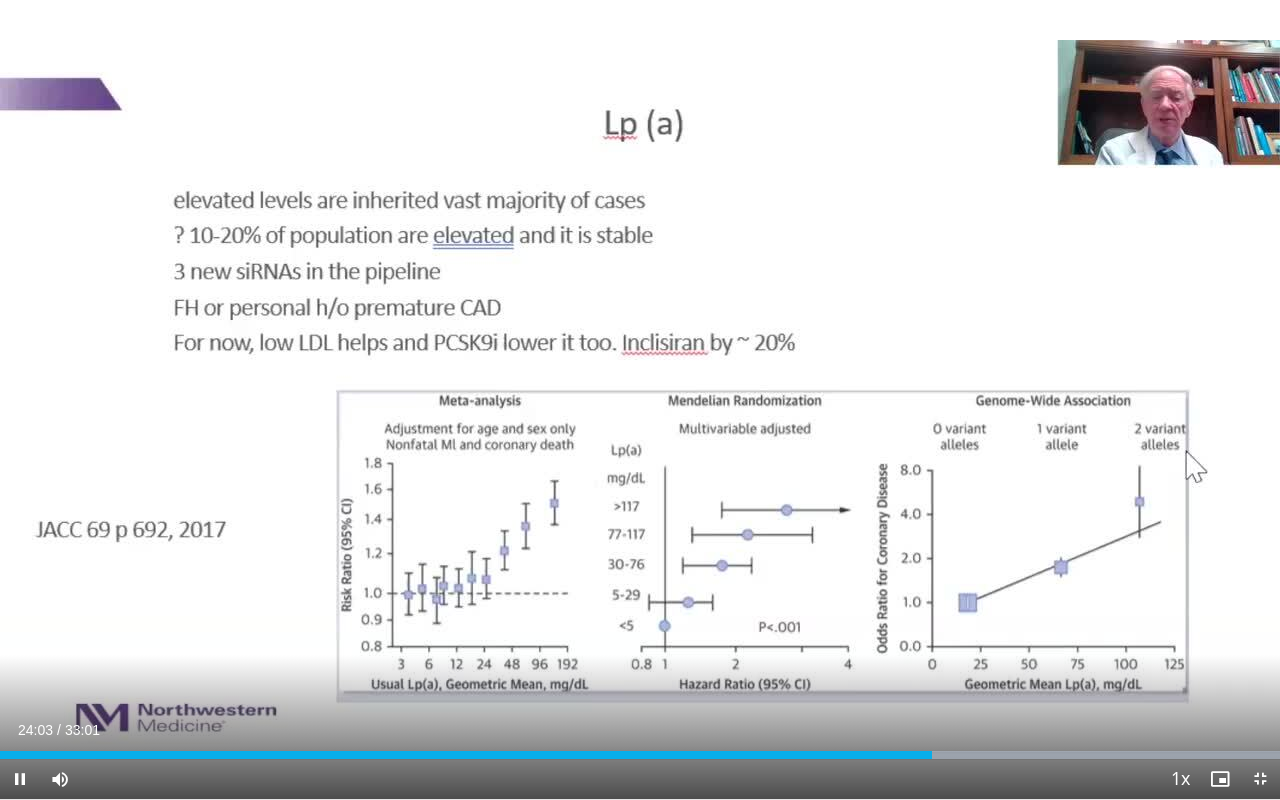 click on "Current Time  24:03 / Duration  33:01 Pause Skip Backward Skip Forward Mute 100% Loaded :  100.00% 24:03 23:50 Stream Type  LIVE Seek to live, currently behind live LIVE   1x Playback Rate 0.5x 0.75x 1x , selected 1.25x 1.5x 1.75x 2x Chapters Chapters Descriptions descriptions off , selected Captions captions off , selected Audio Track en (Main) , selected Exit Fullscreen Enable picture-in-picture mode" at bounding box center [640, 779] 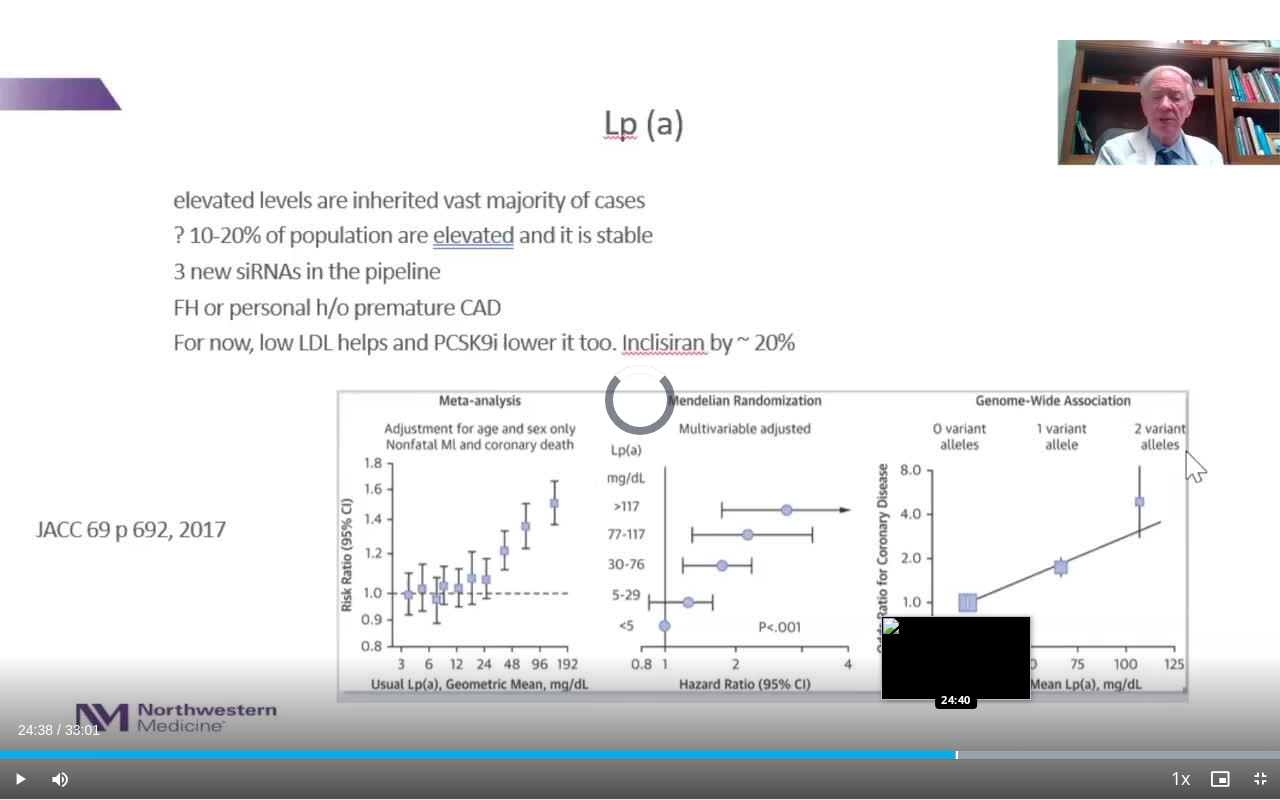 click at bounding box center [1048, 755] 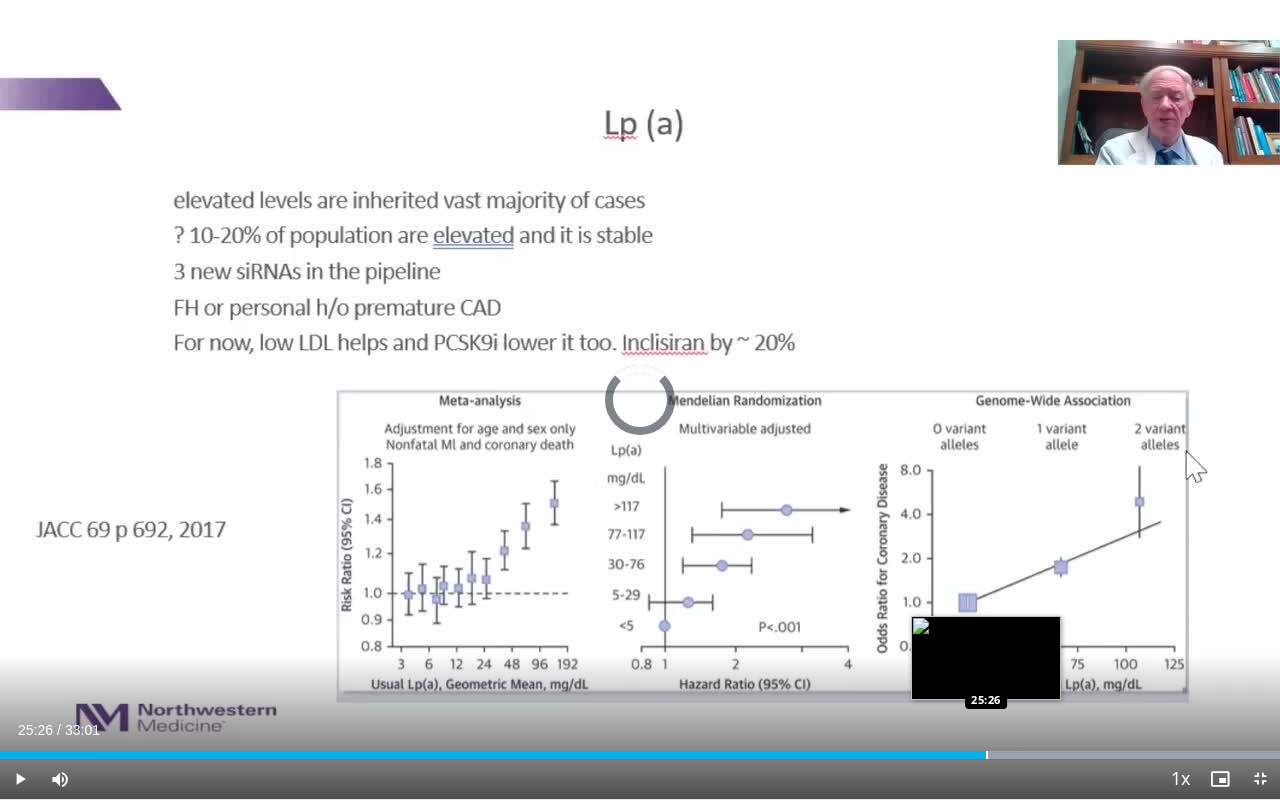 click at bounding box center (987, 755) 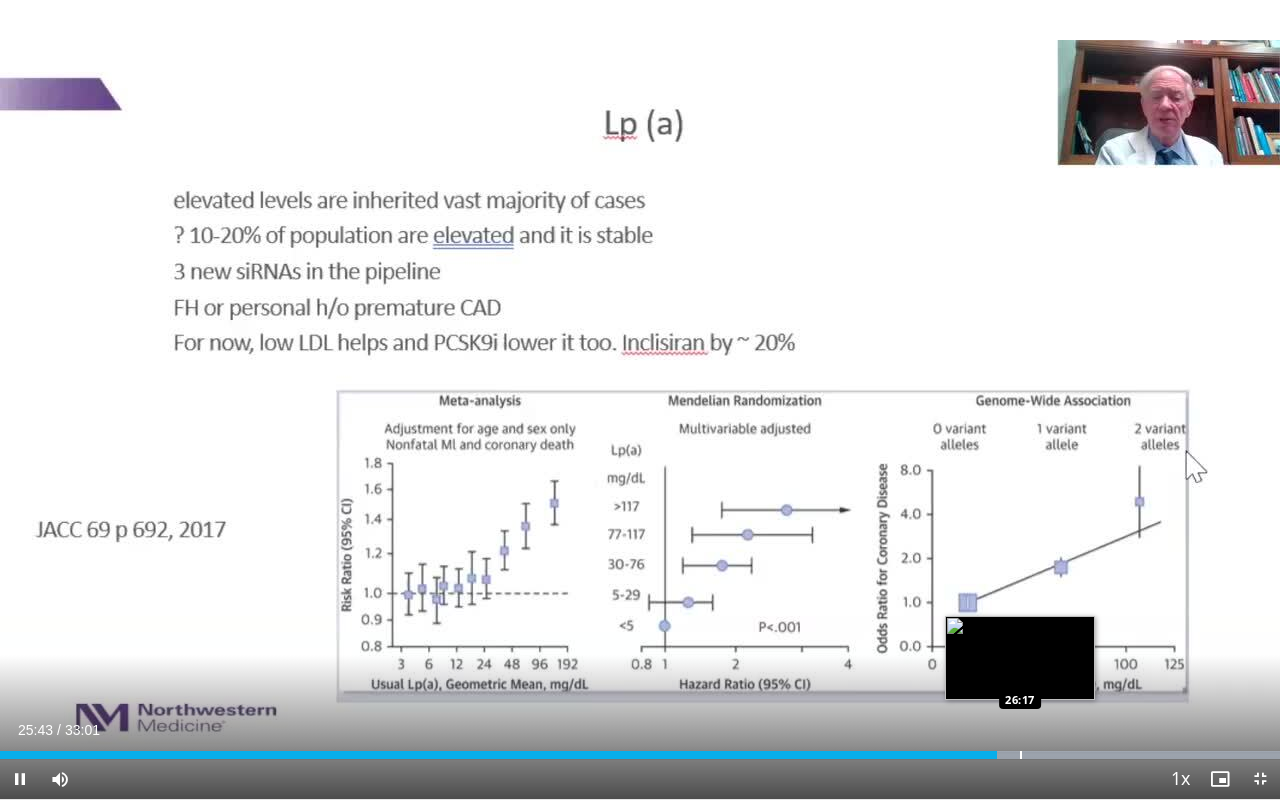click at bounding box center [1021, 755] 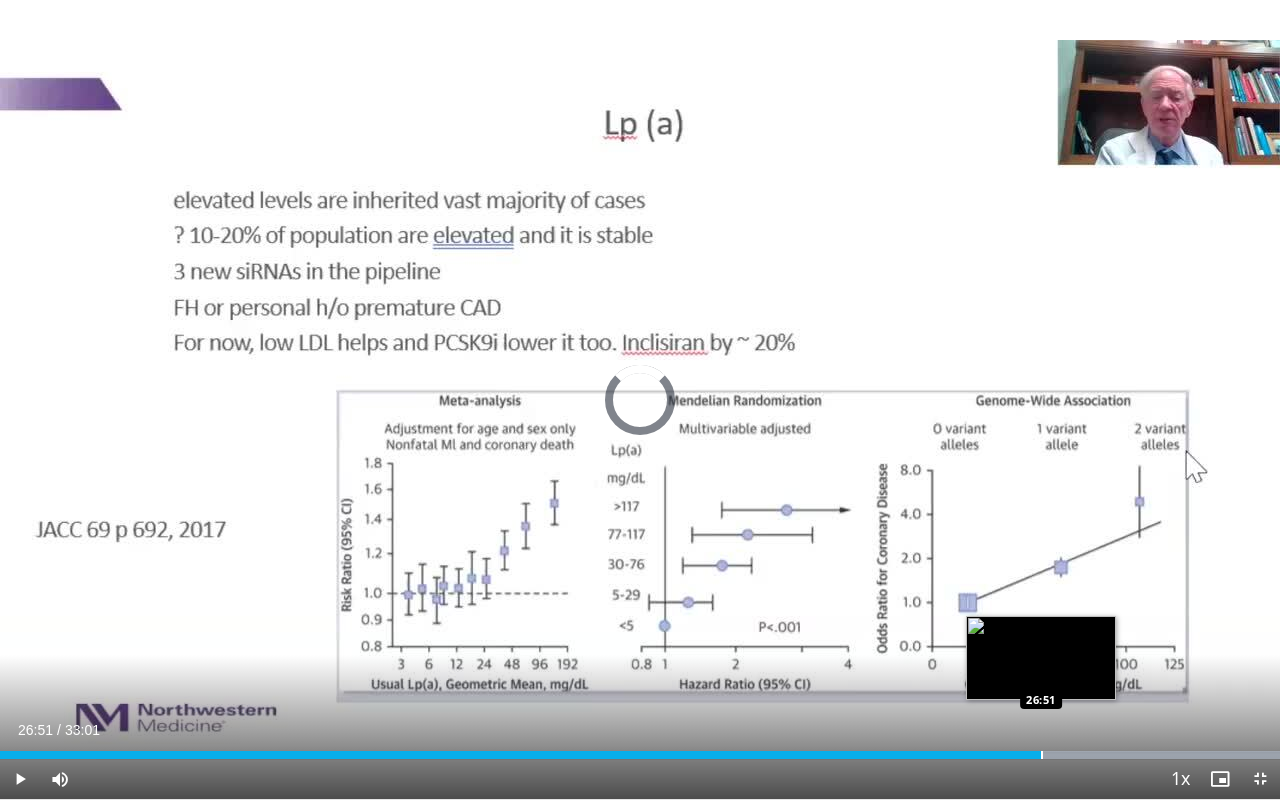 click on "Loaded :  100.00% 26:20 26:51" at bounding box center (640, 749) 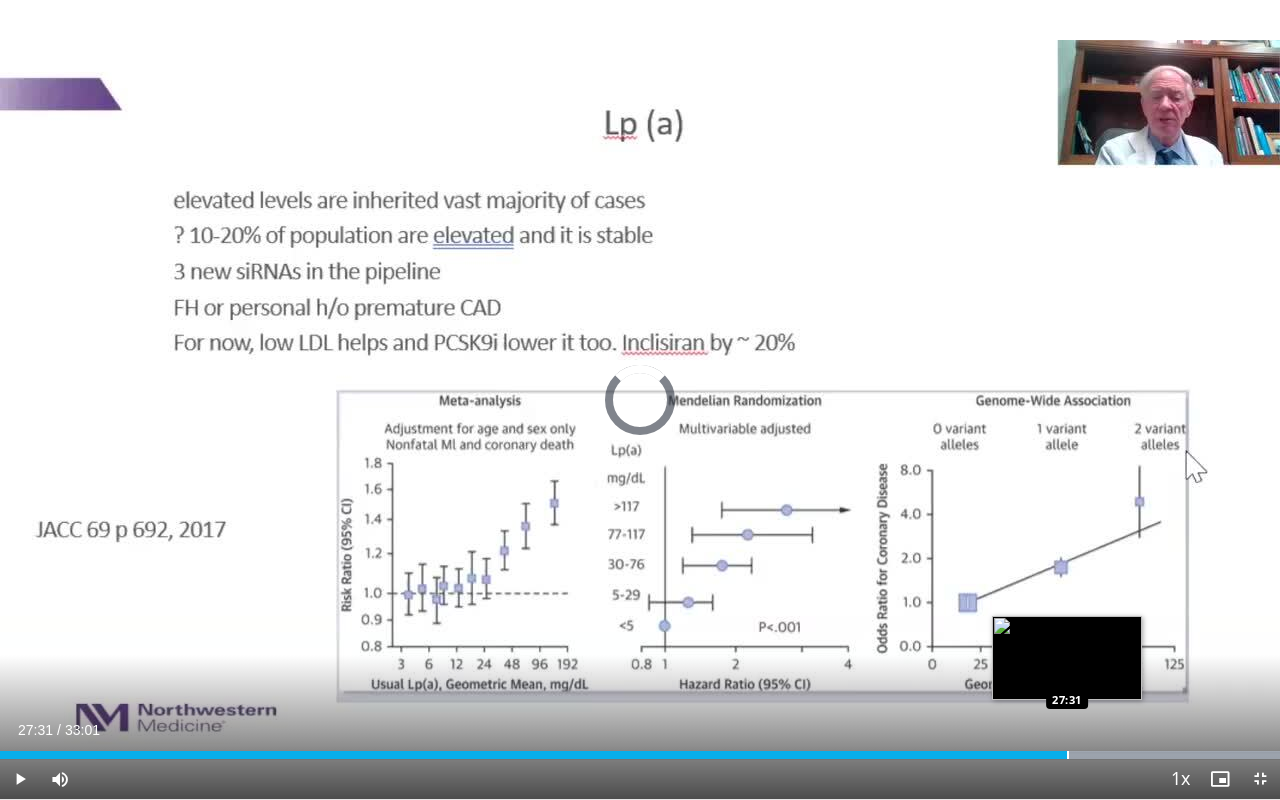 click at bounding box center (1068, 755) 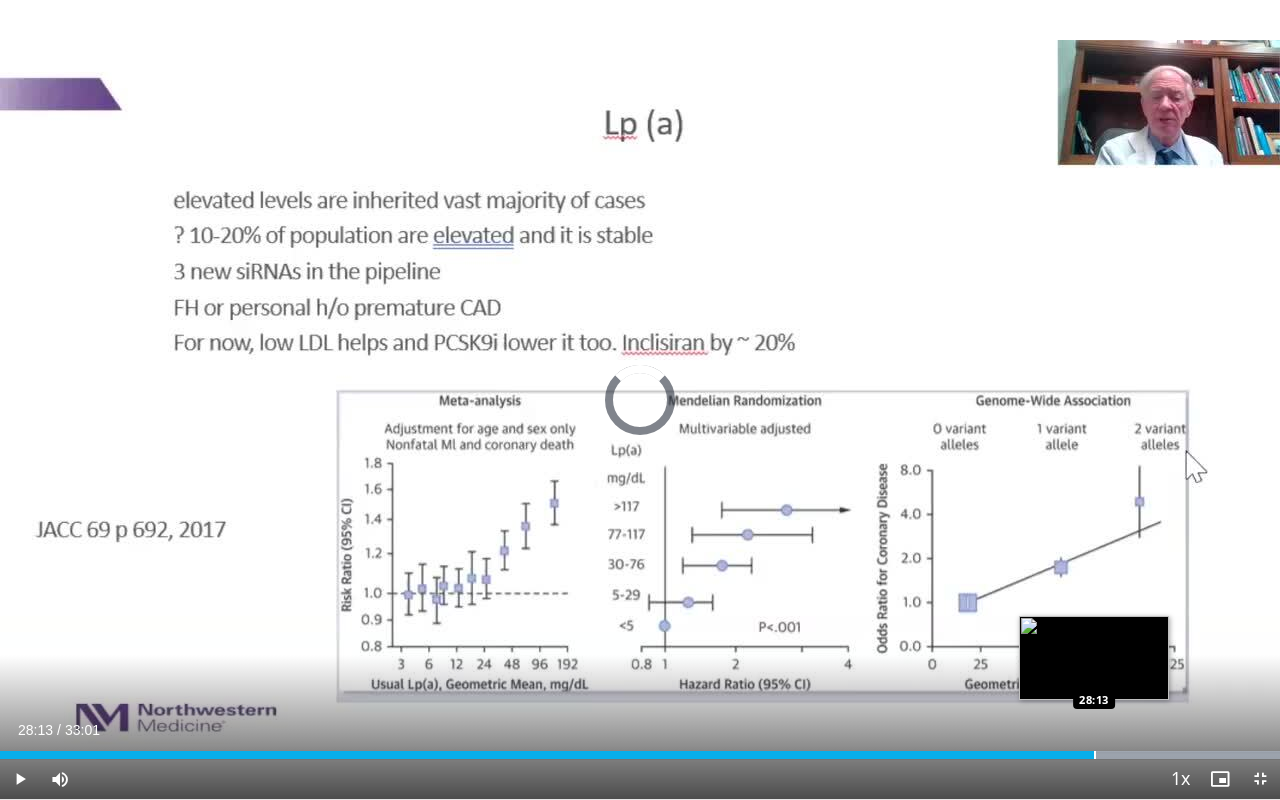 click at bounding box center (1095, 755) 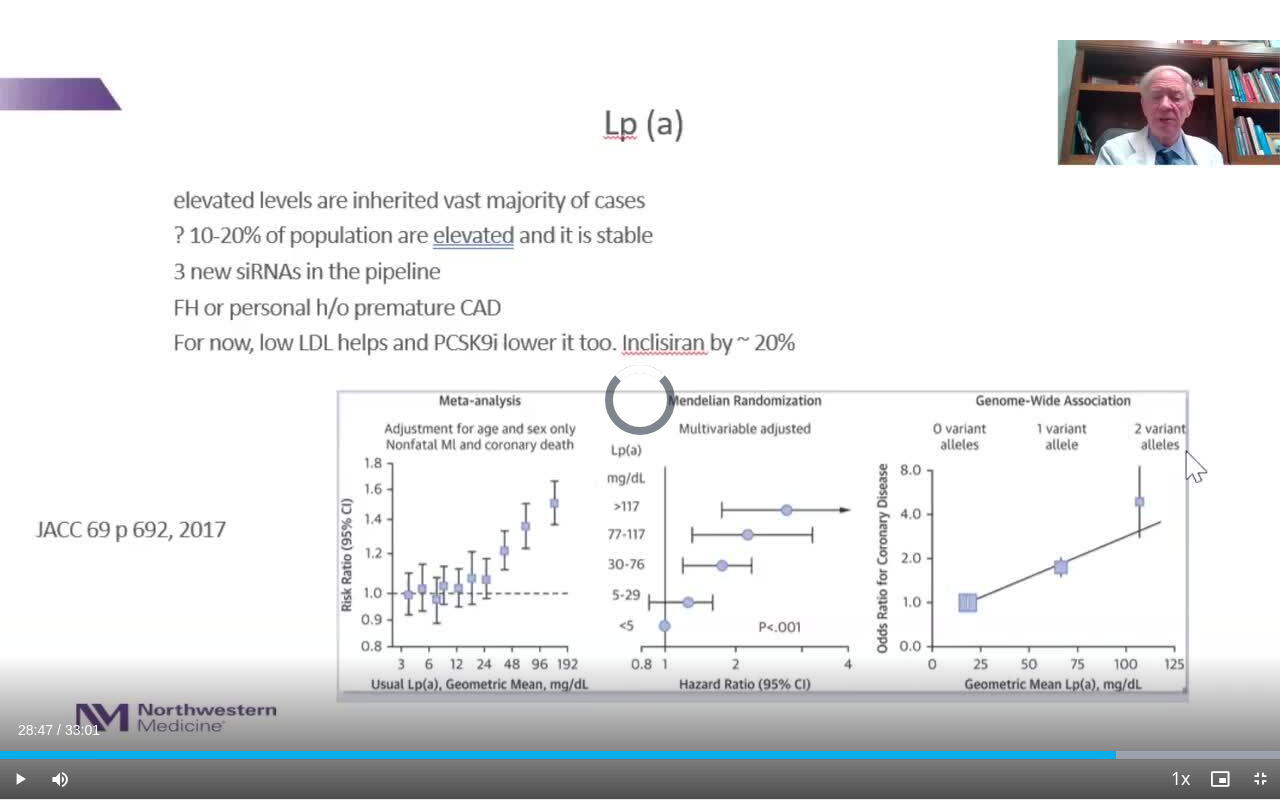 click at bounding box center (1117, 755) 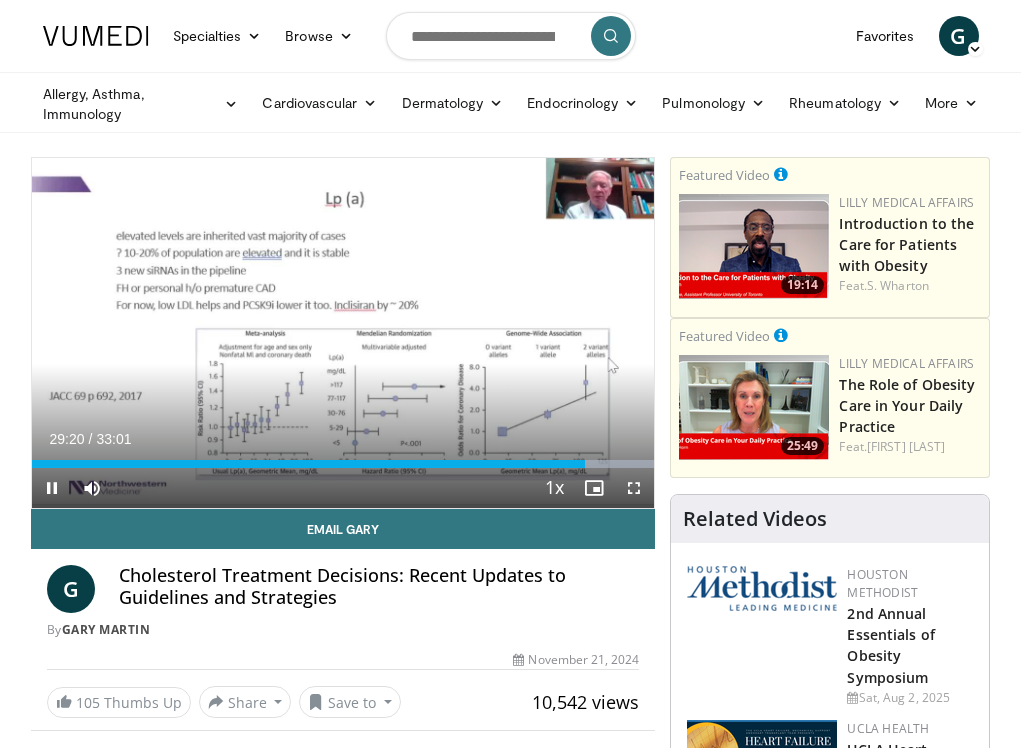 click at bounding box center [634, 488] 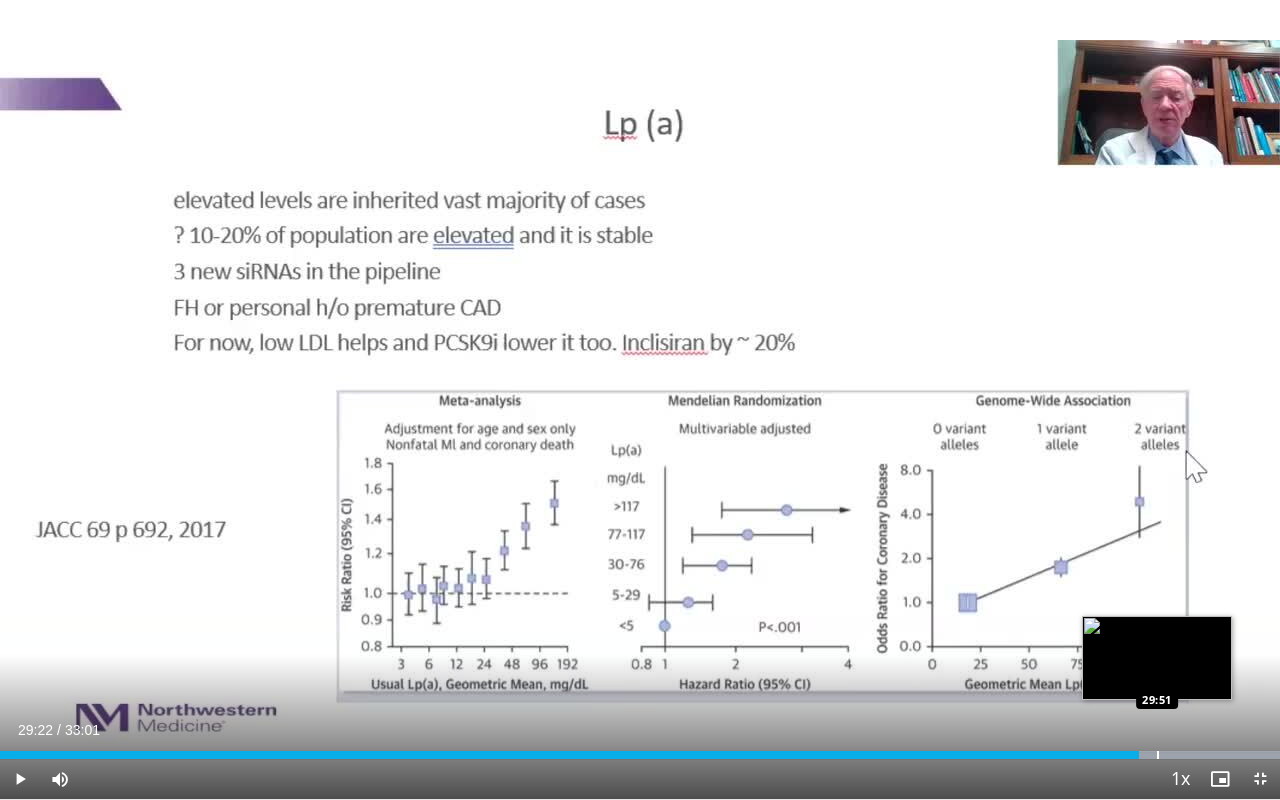 click at bounding box center [1158, 755] 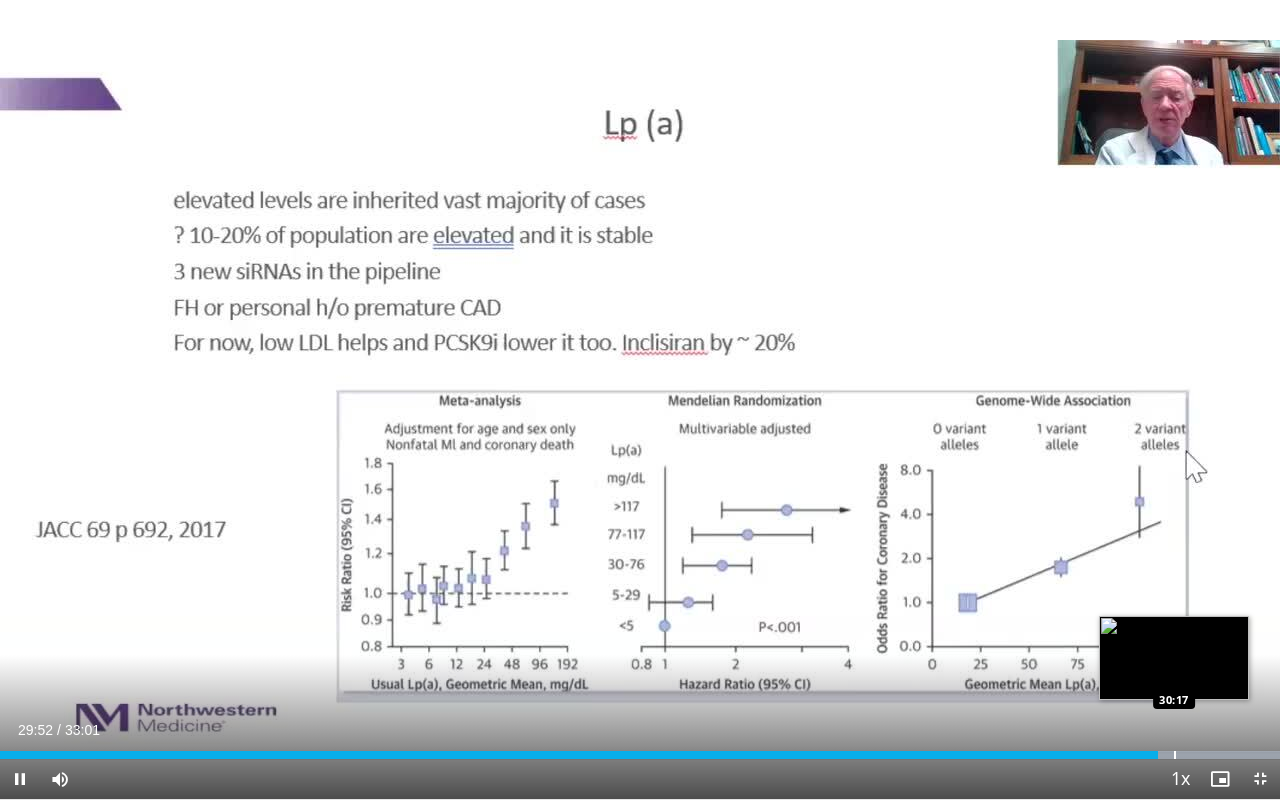 click at bounding box center [1175, 755] 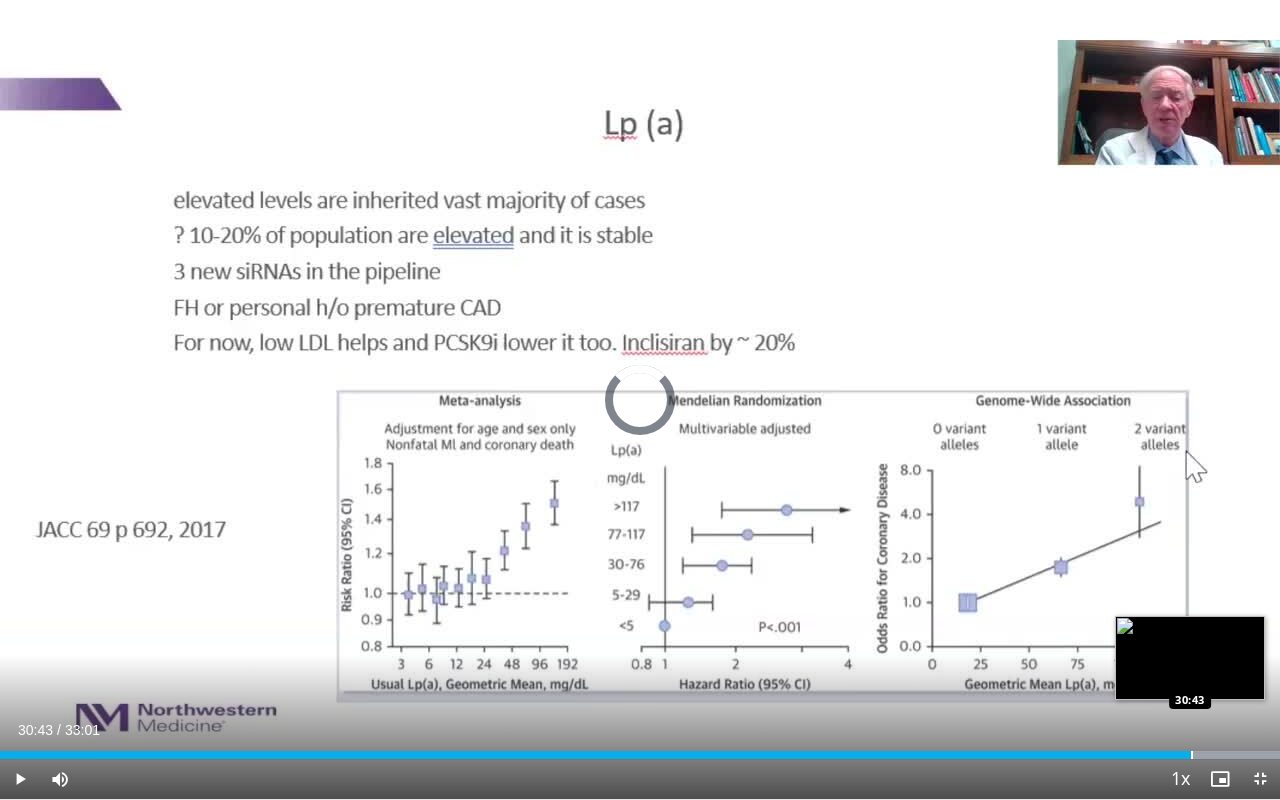 click at bounding box center (1192, 755) 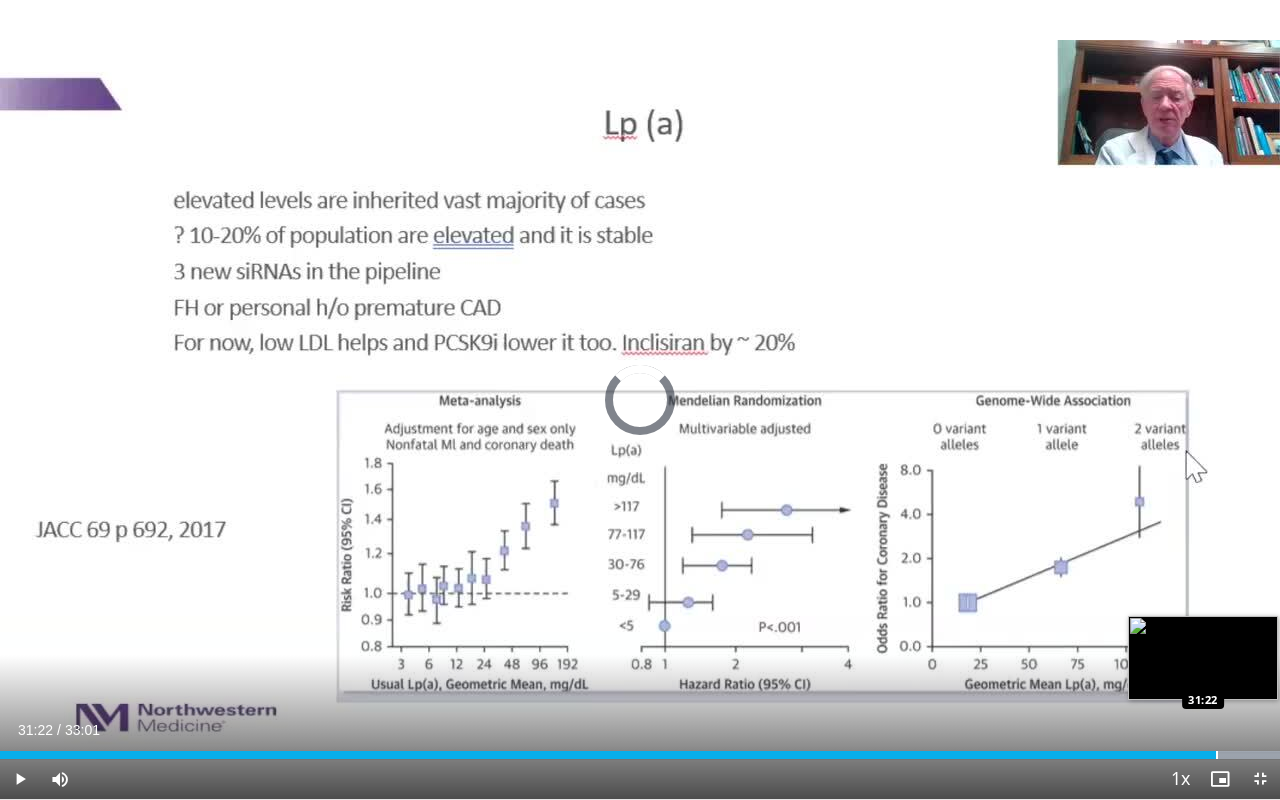 click at bounding box center [1217, 755] 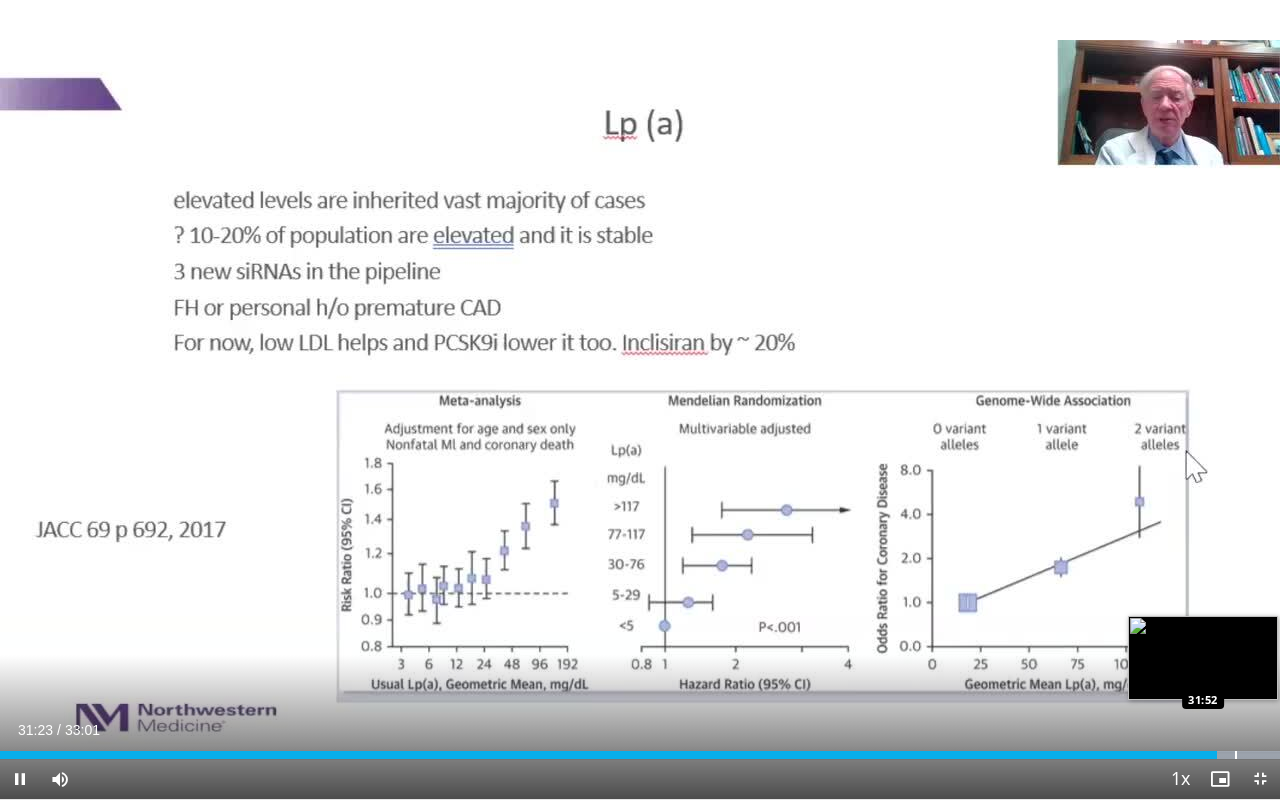 click at bounding box center (1236, 755) 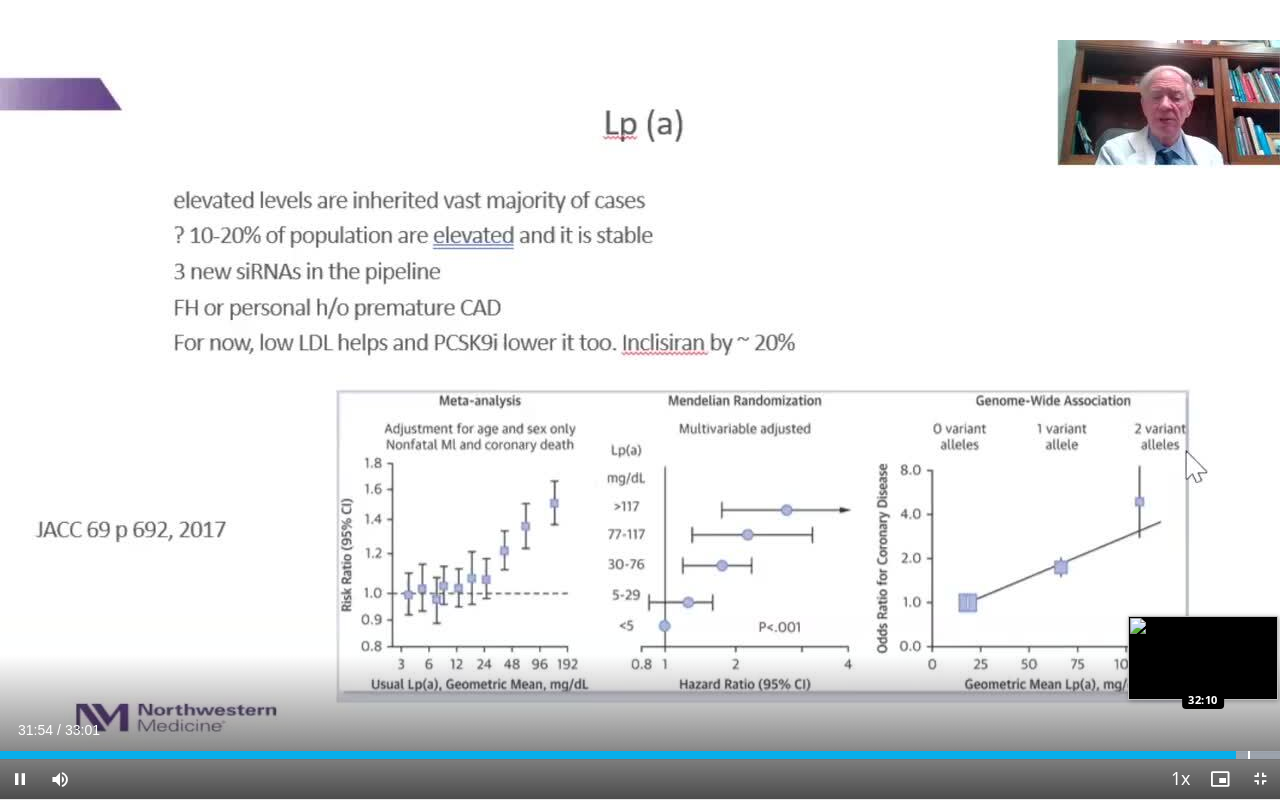 click at bounding box center [1249, 755] 